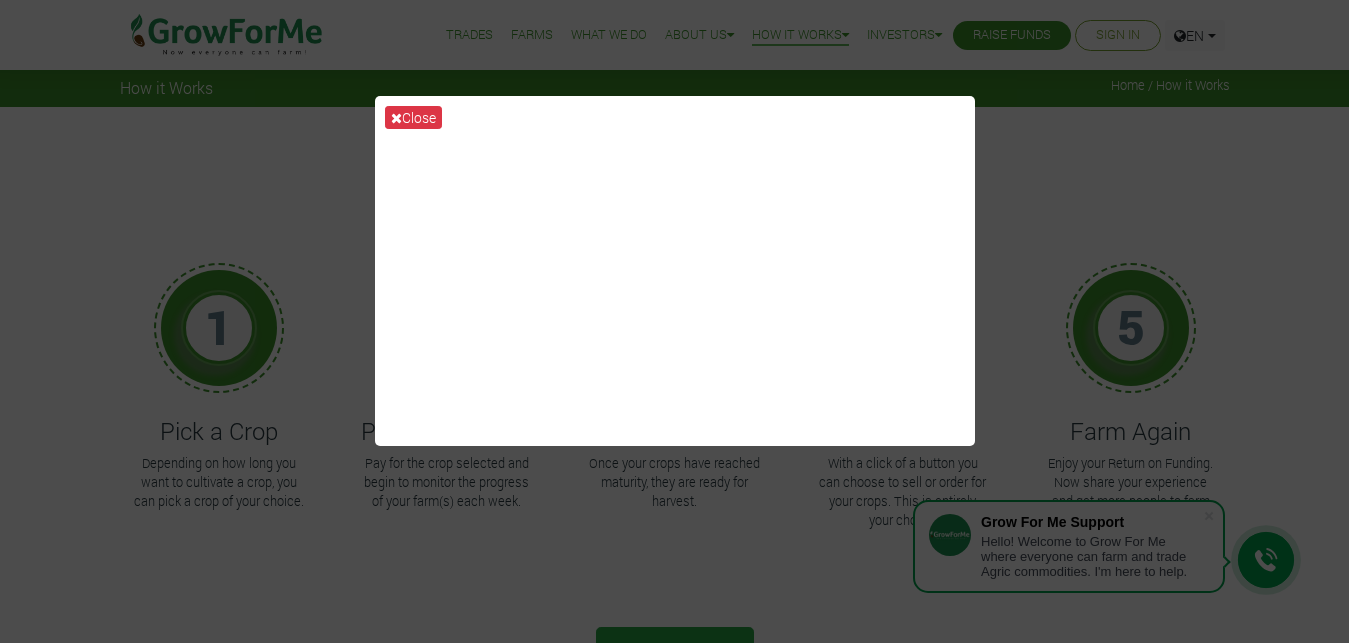 scroll, scrollTop: 0, scrollLeft: 0, axis: both 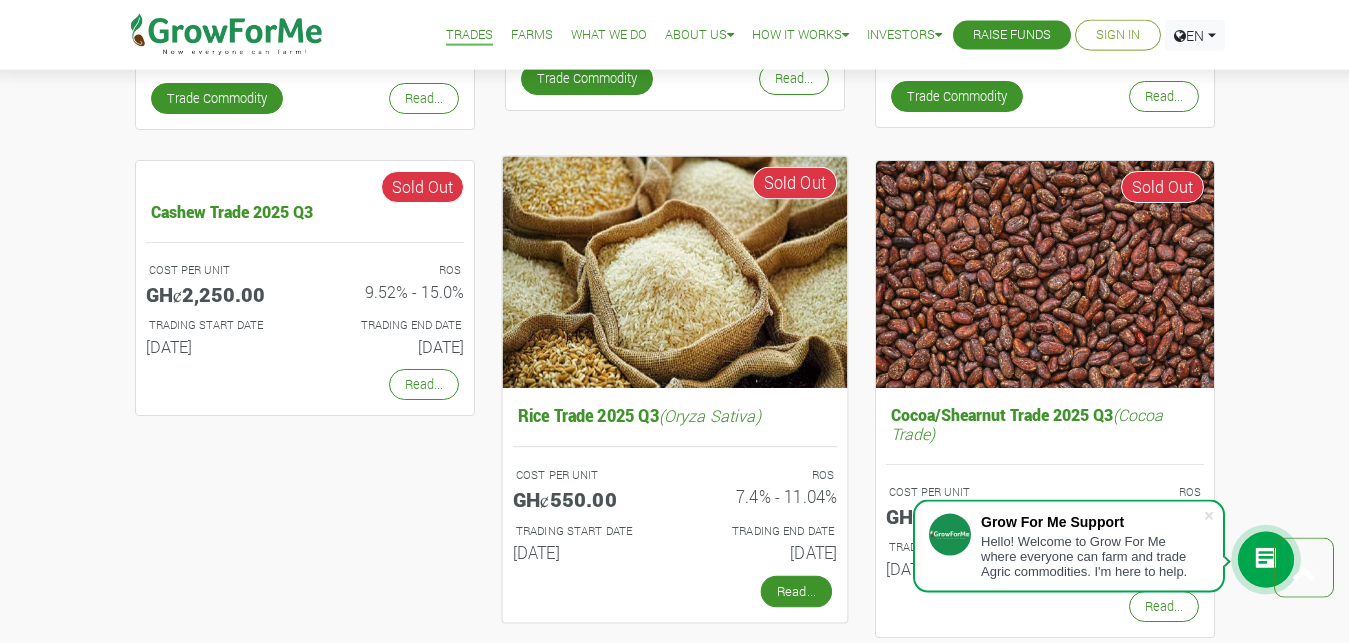 click on "Read..." at bounding box center [795, 591] 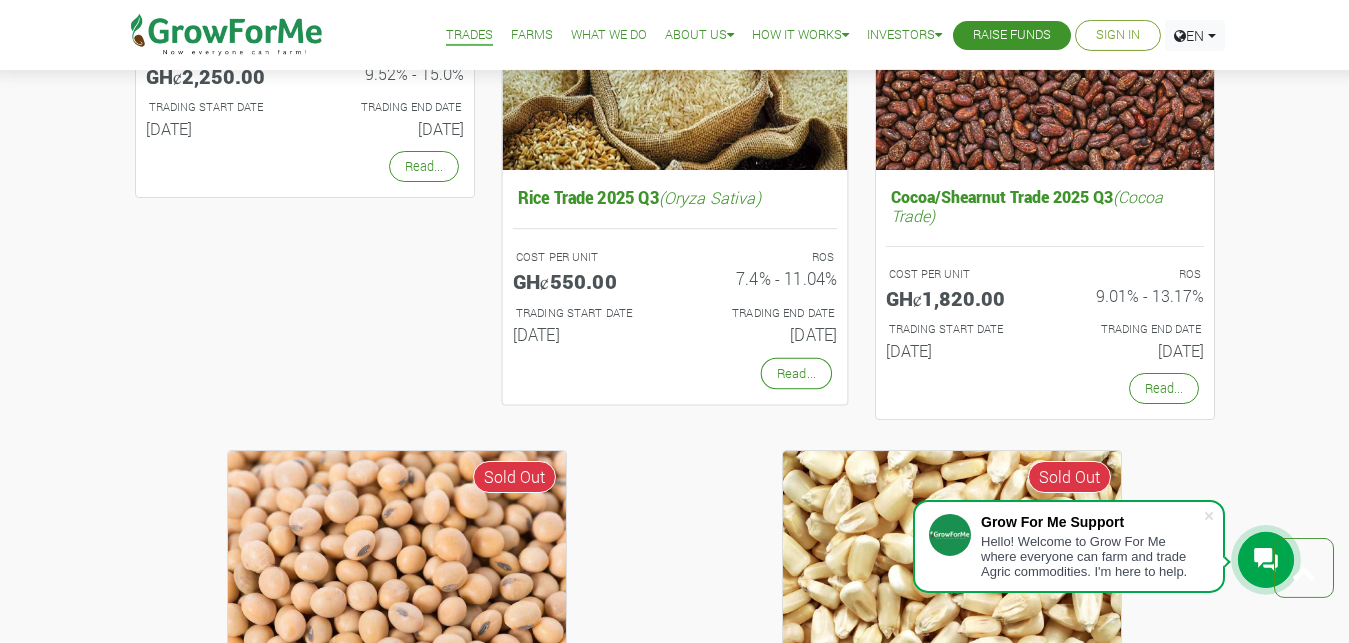 scroll, scrollTop: 1367, scrollLeft: 0, axis: vertical 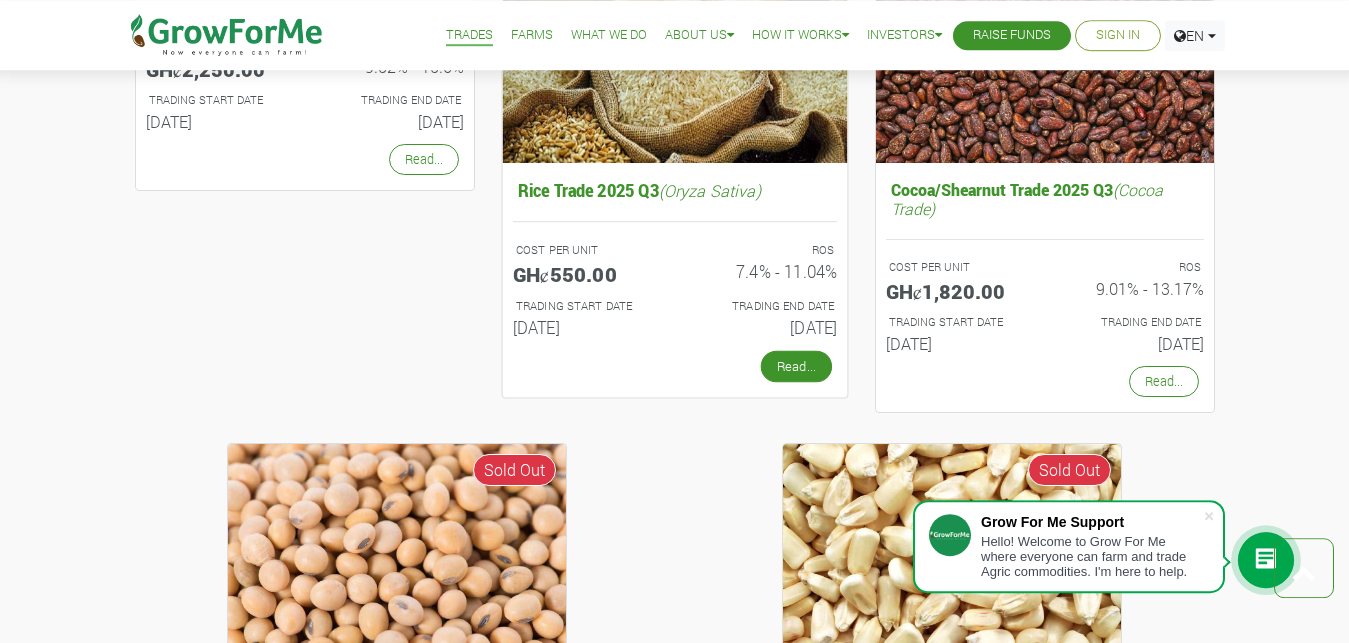 click on "Read..." at bounding box center [795, 366] 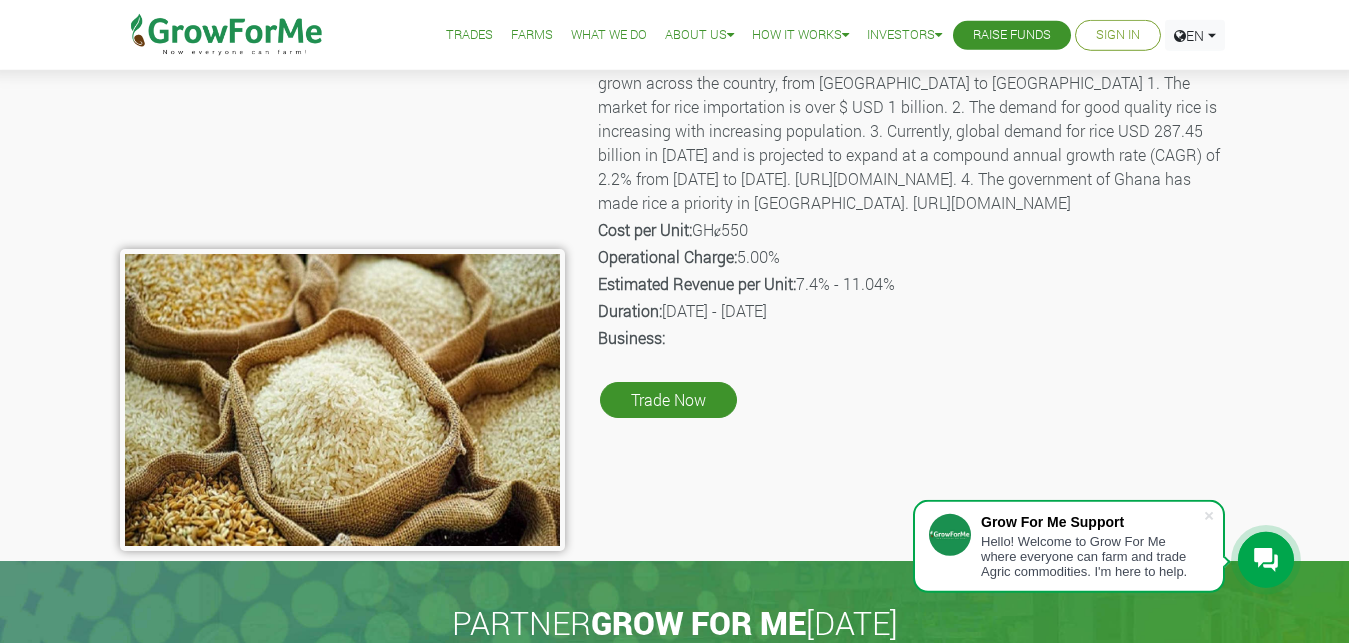 scroll, scrollTop: 190, scrollLeft: 0, axis: vertical 